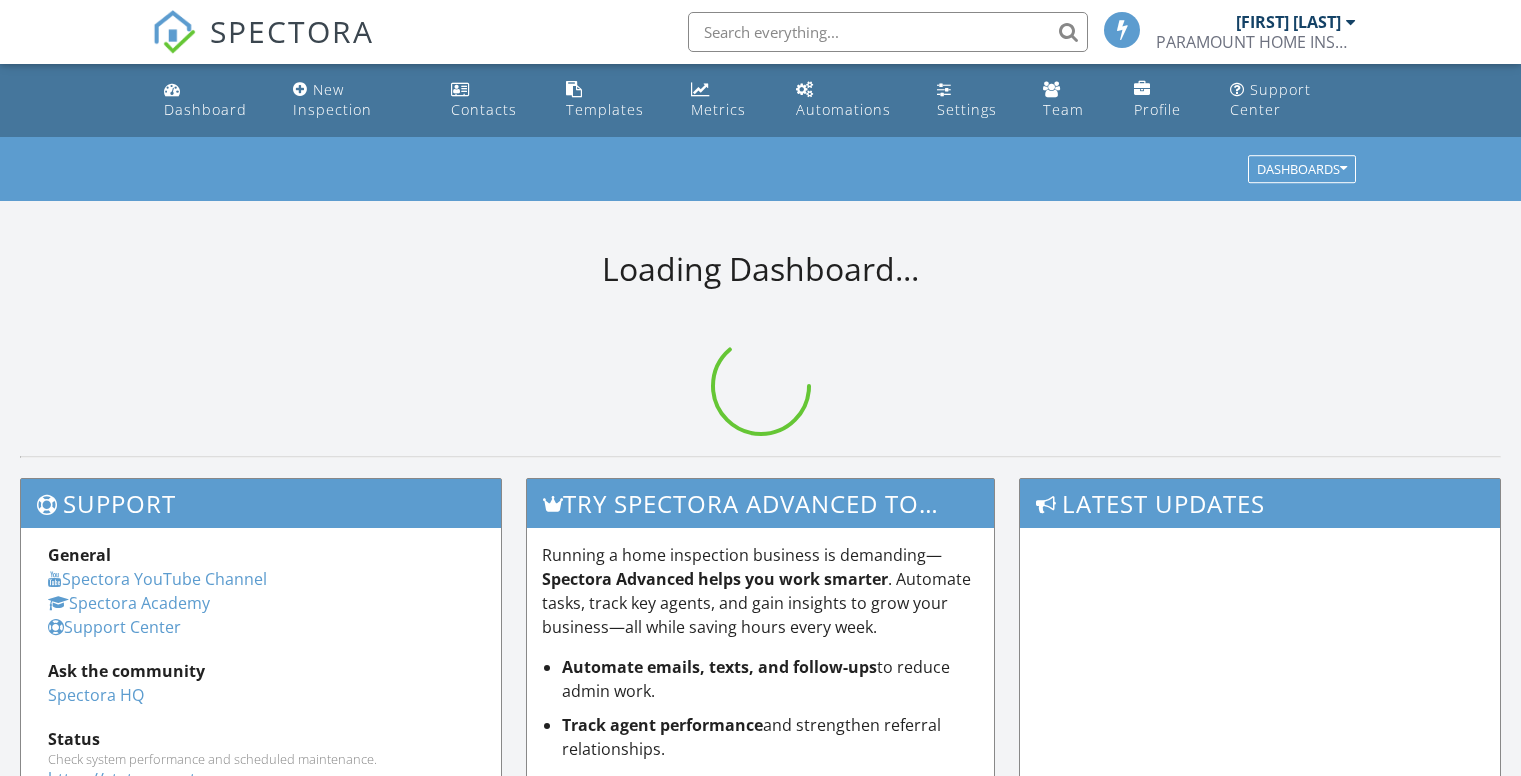scroll, scrollTop: 0, scrollLeft: 0, axis: both 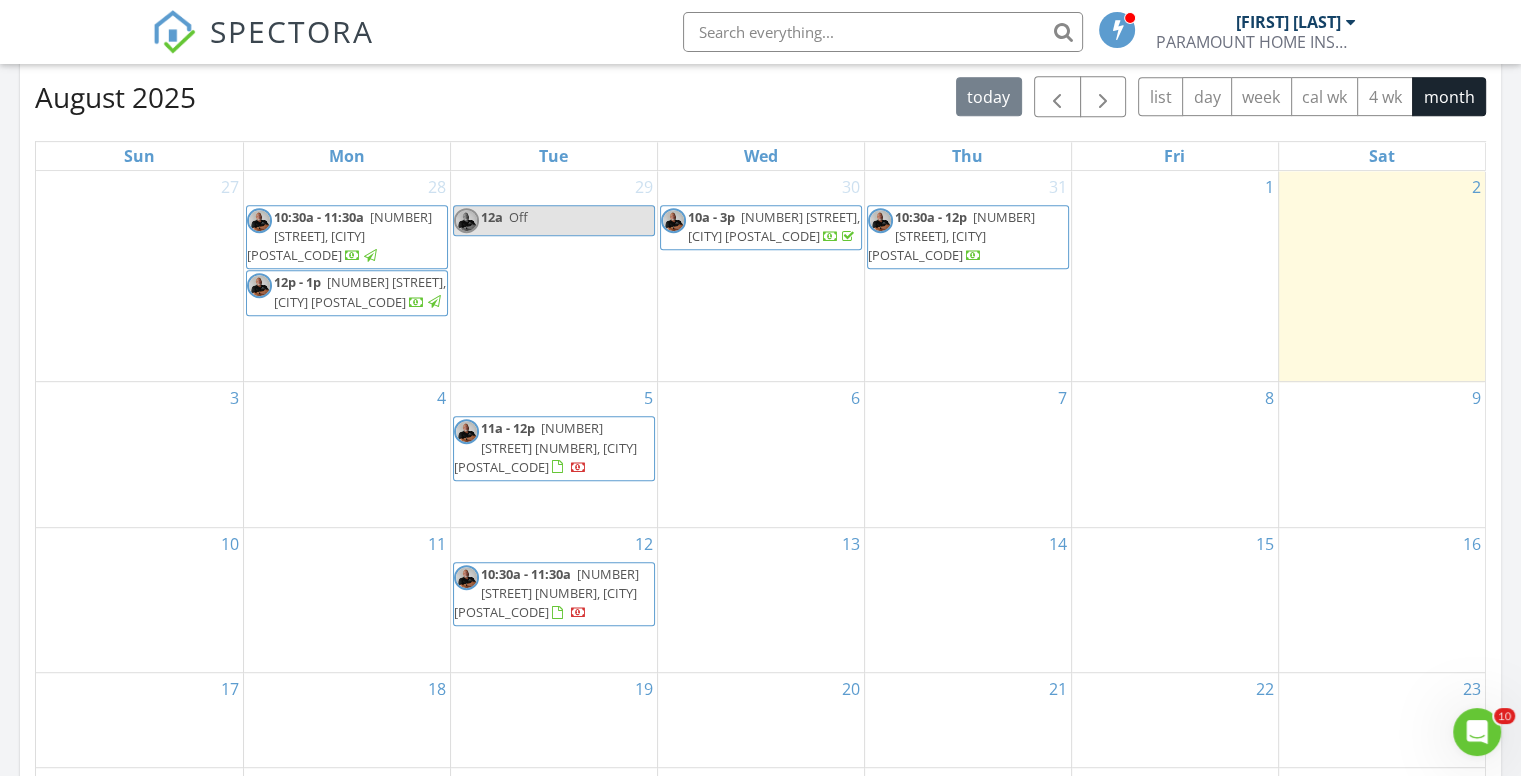 click on "[NUMBER] [STREET] [NUMBER], [CITY] [POSTAL_CODE]" at bounding box center [545, 447] 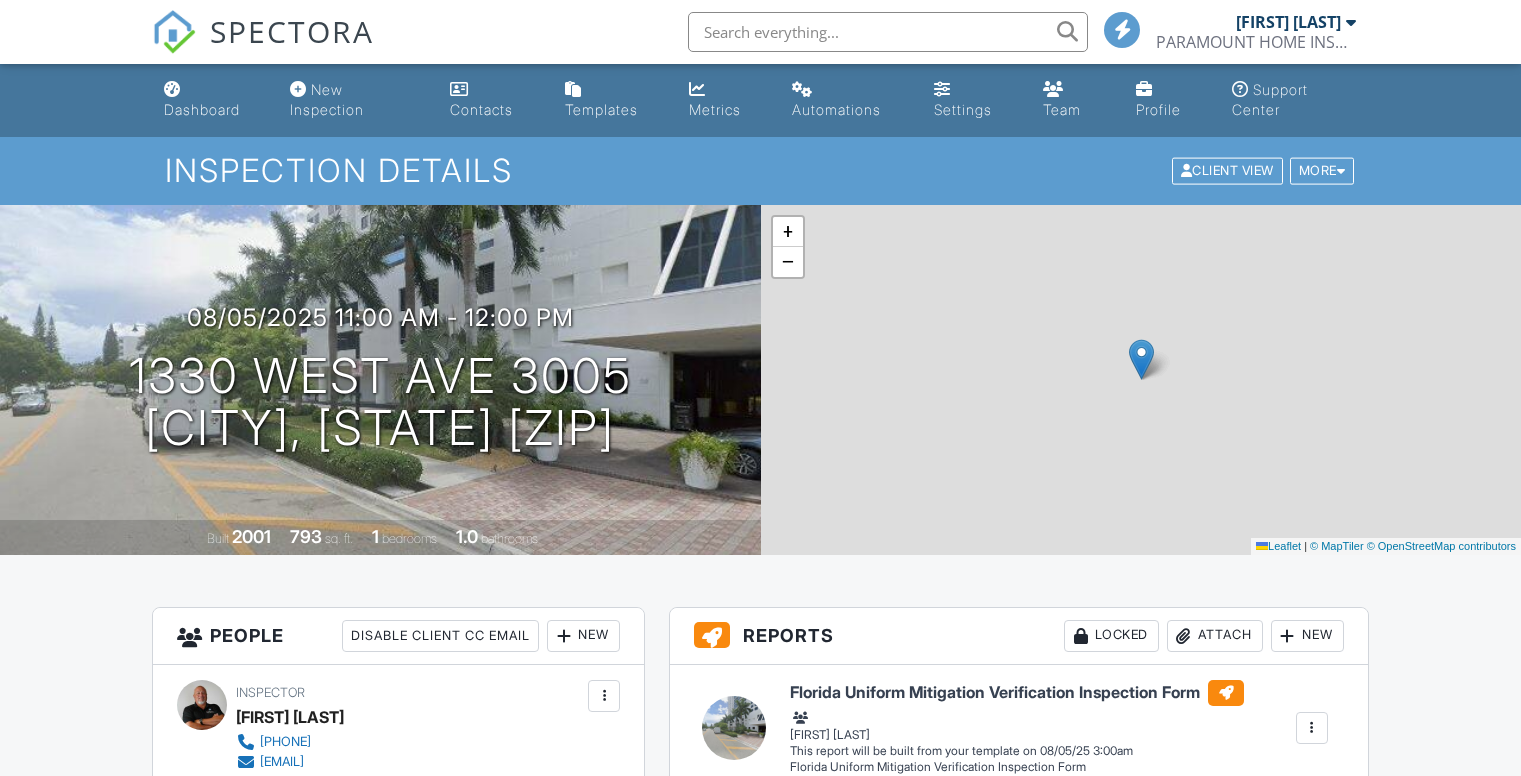 scroll, scrollTop: 300, scrollLeft: 0, axis: vertical 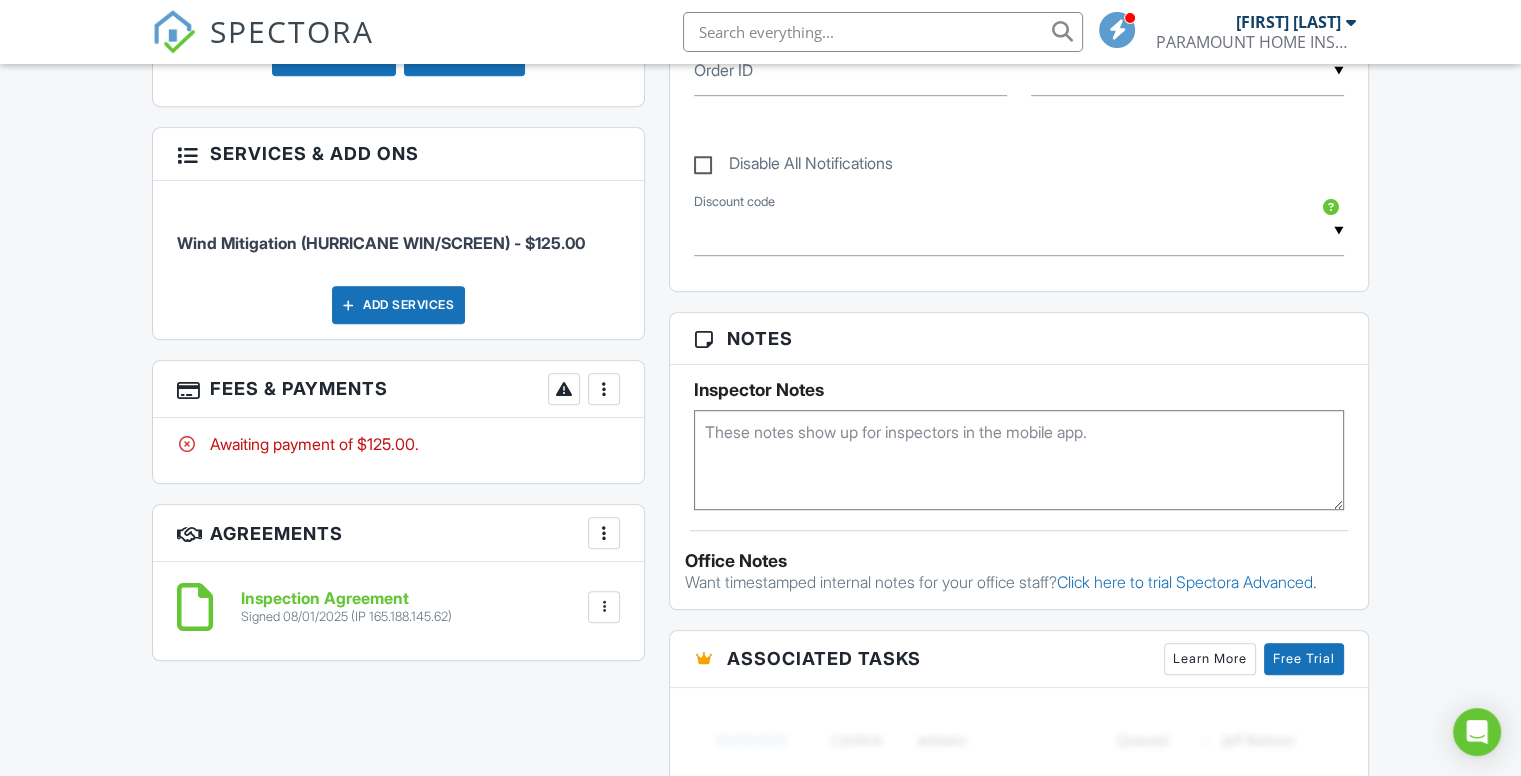 click at bounding box center [604, 389] 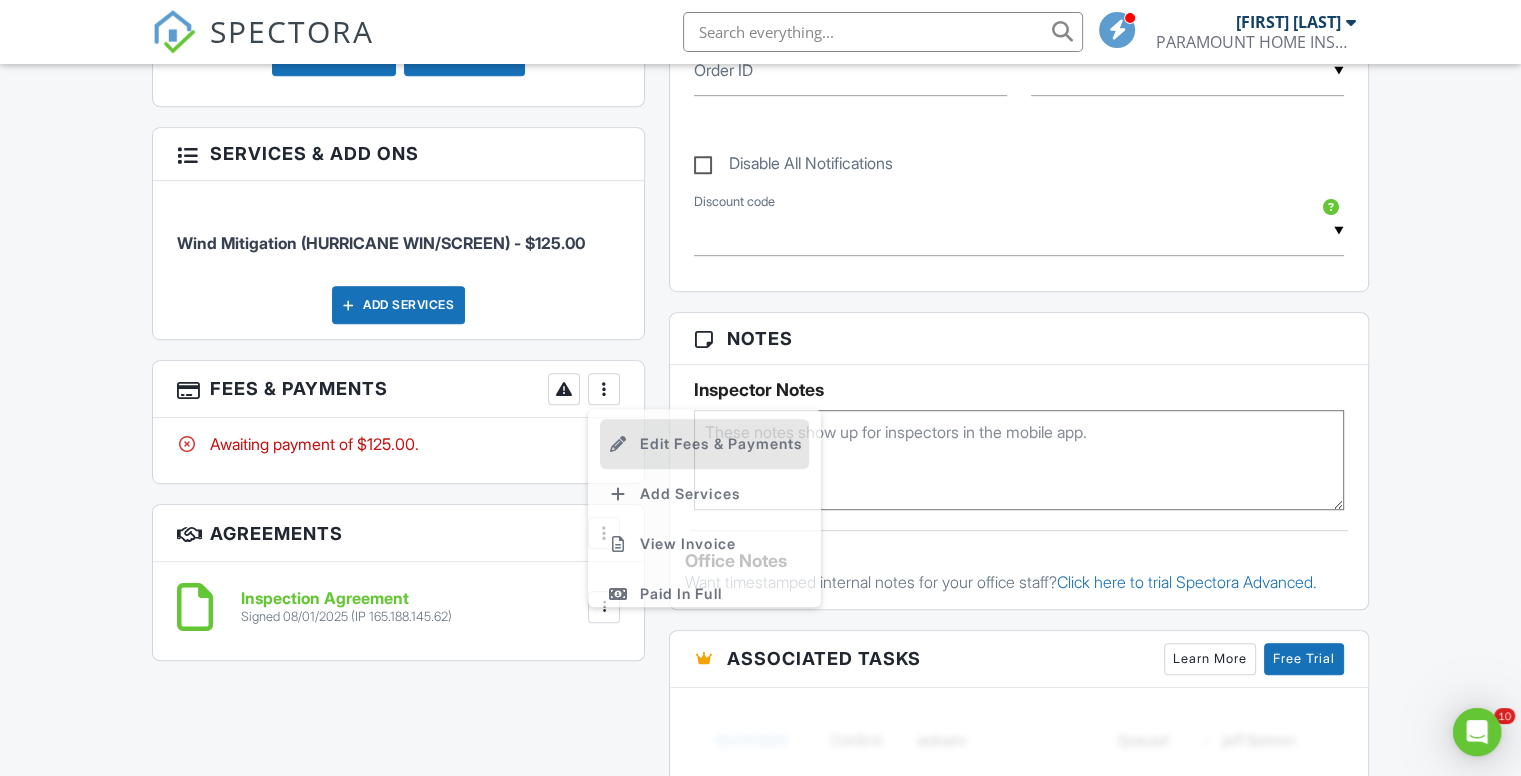 scroll, scrollTop: 0, scrollLeft: 0, axis: both 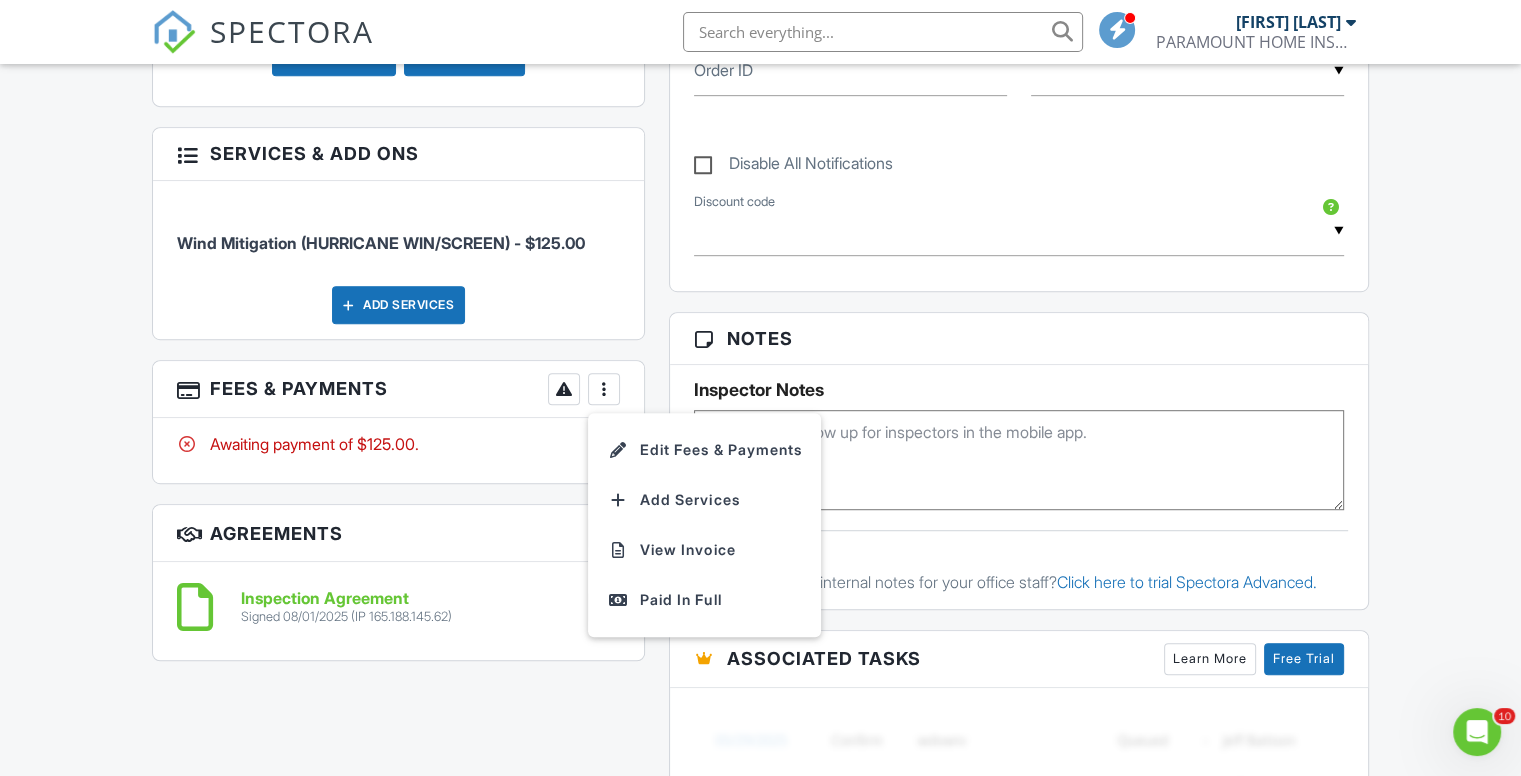 click on "Paid In Full" at bounding box center (704, 600) 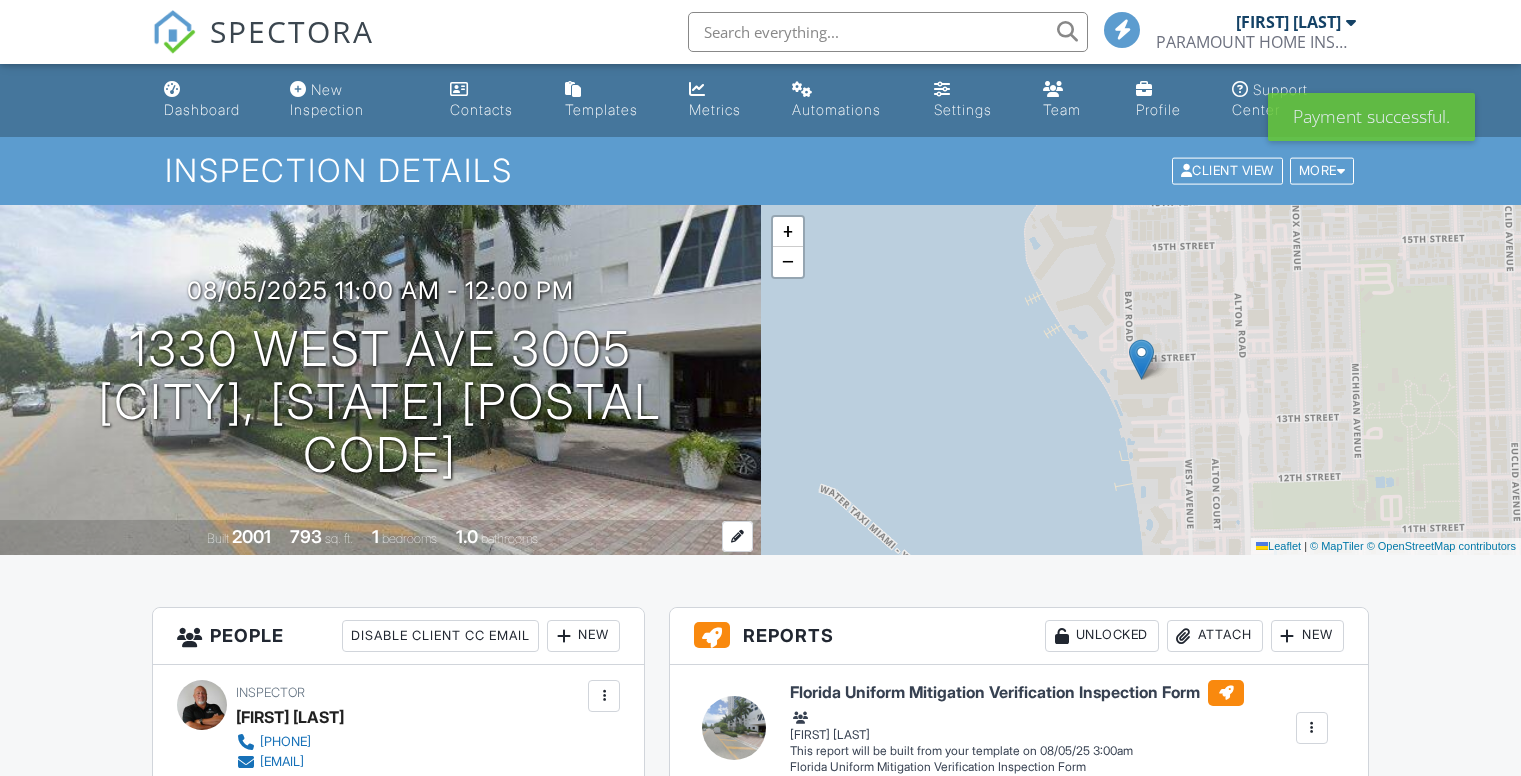 scroll, scrollTop: 38, scrollLeft: 0, axis: vertical 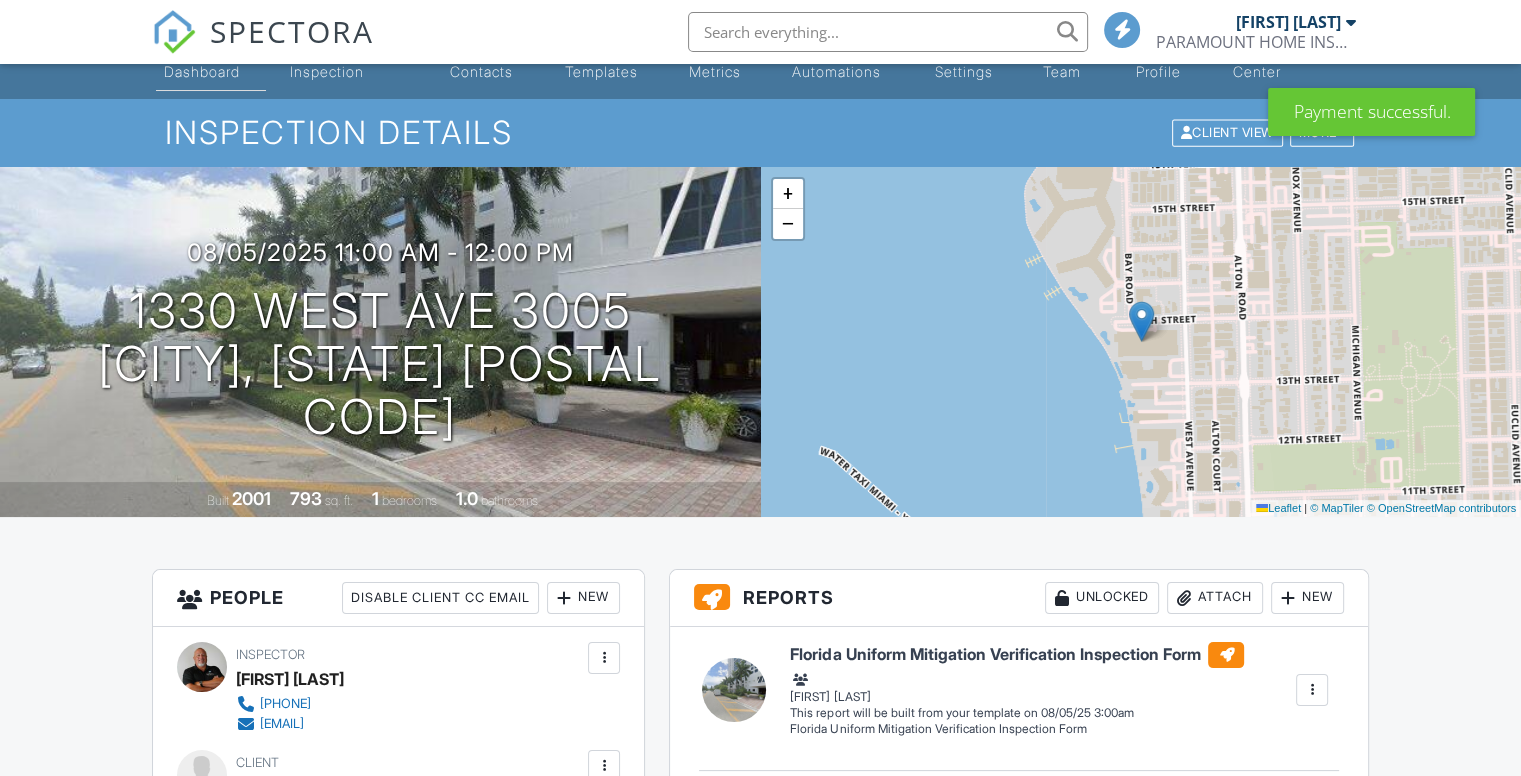 click on "Dashboard" at bounding box center (211, 62) 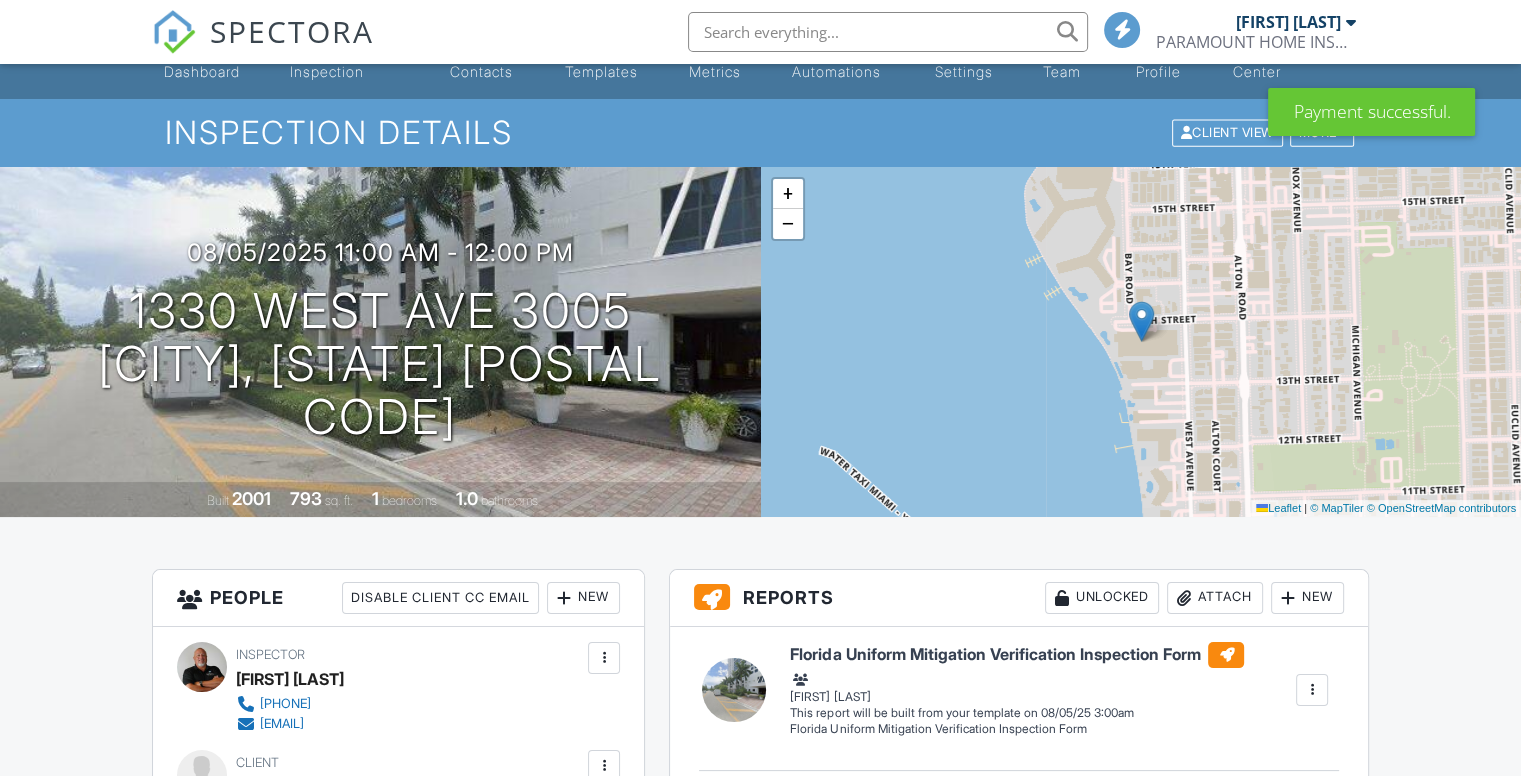 scroll, scrollTop: 0, scrollLeft: 0, axis: both 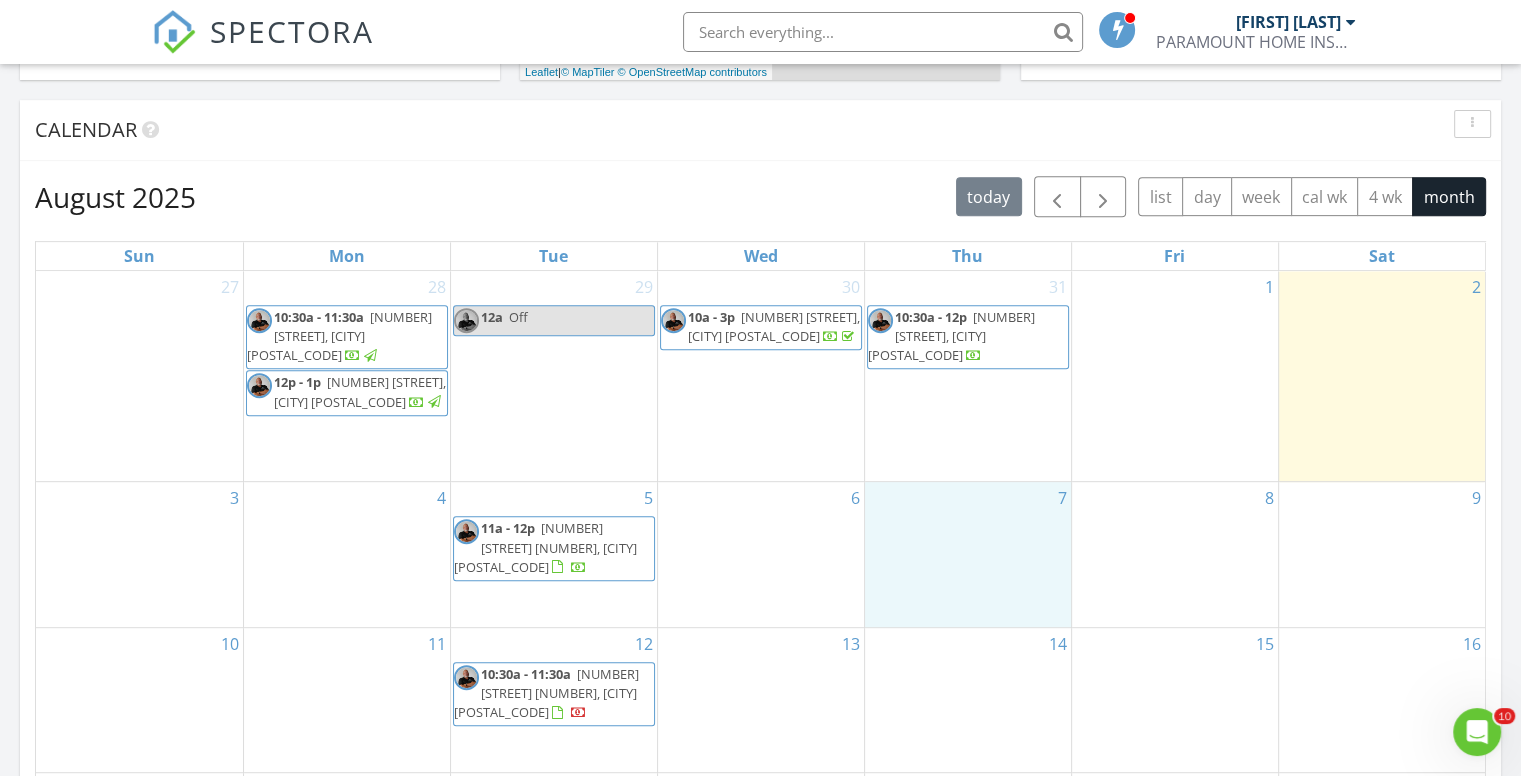 click on "7" at bounding box center (968, 554) 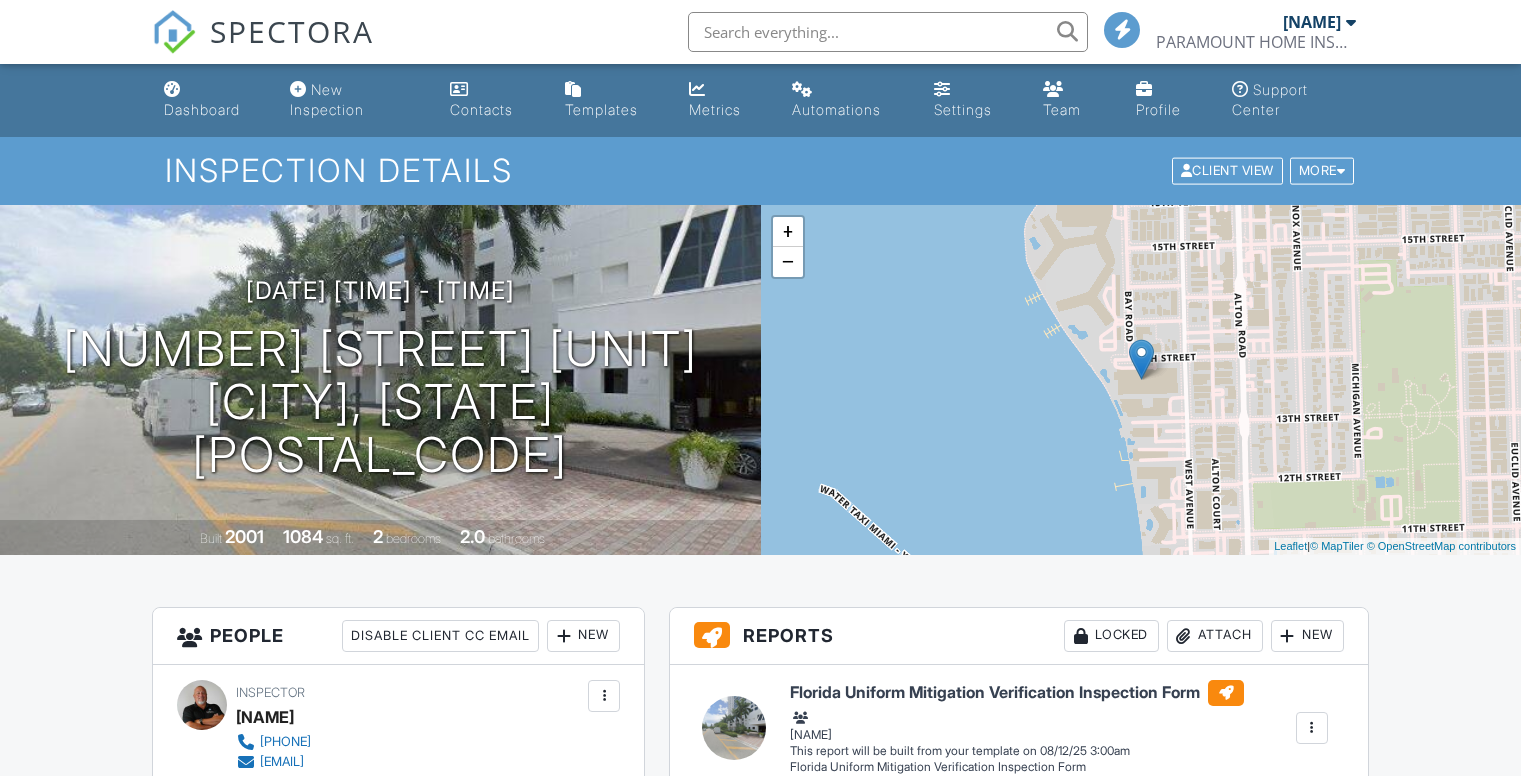 scroll, scrollTop: 0, scrollLeft: 0, axis: both 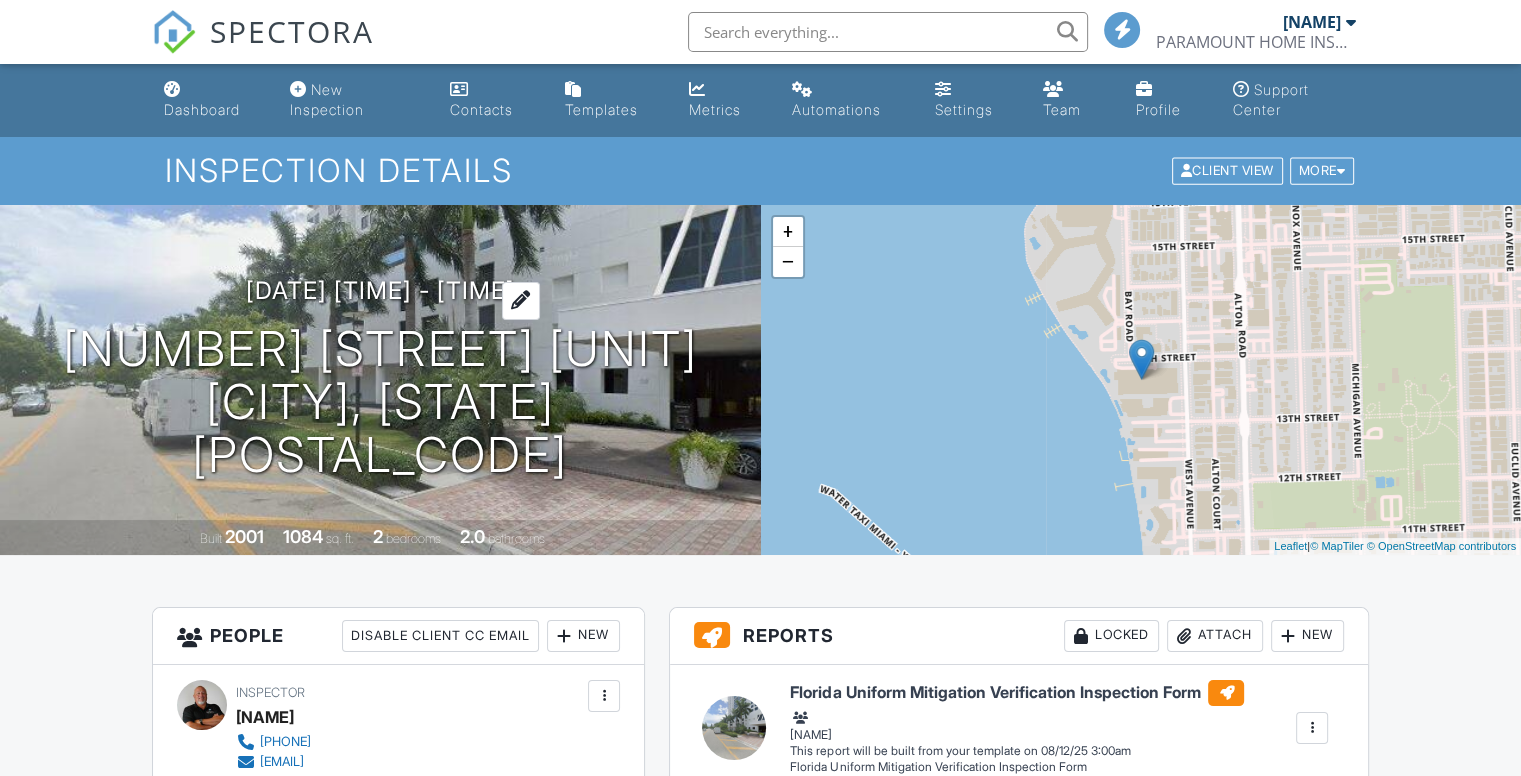 click on "08/12/2025 10:30 am
- 11:30 am" at bounding box center (380, 290) 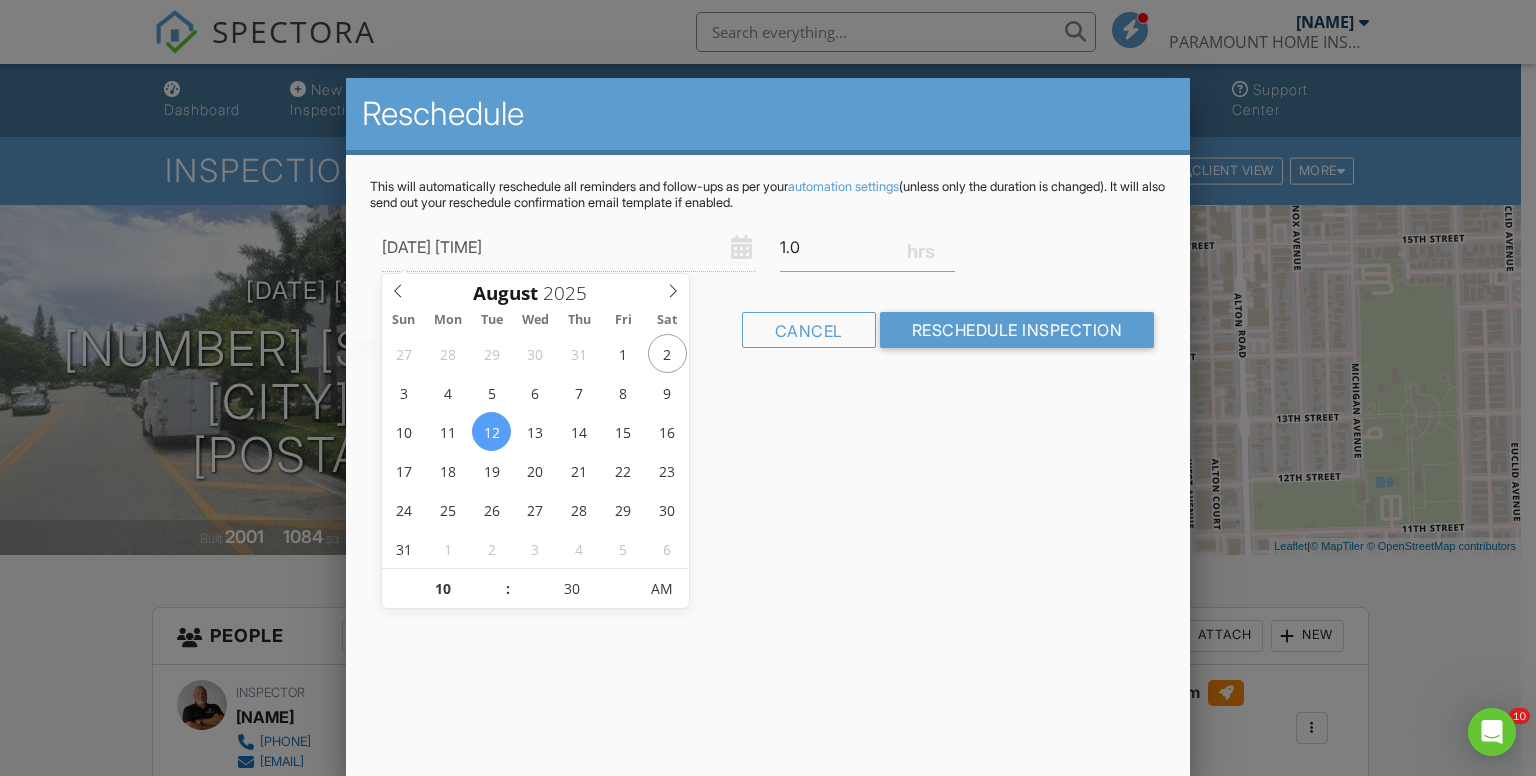 scroll, scrollTop: 0, scrollLeft: 0, axis: both 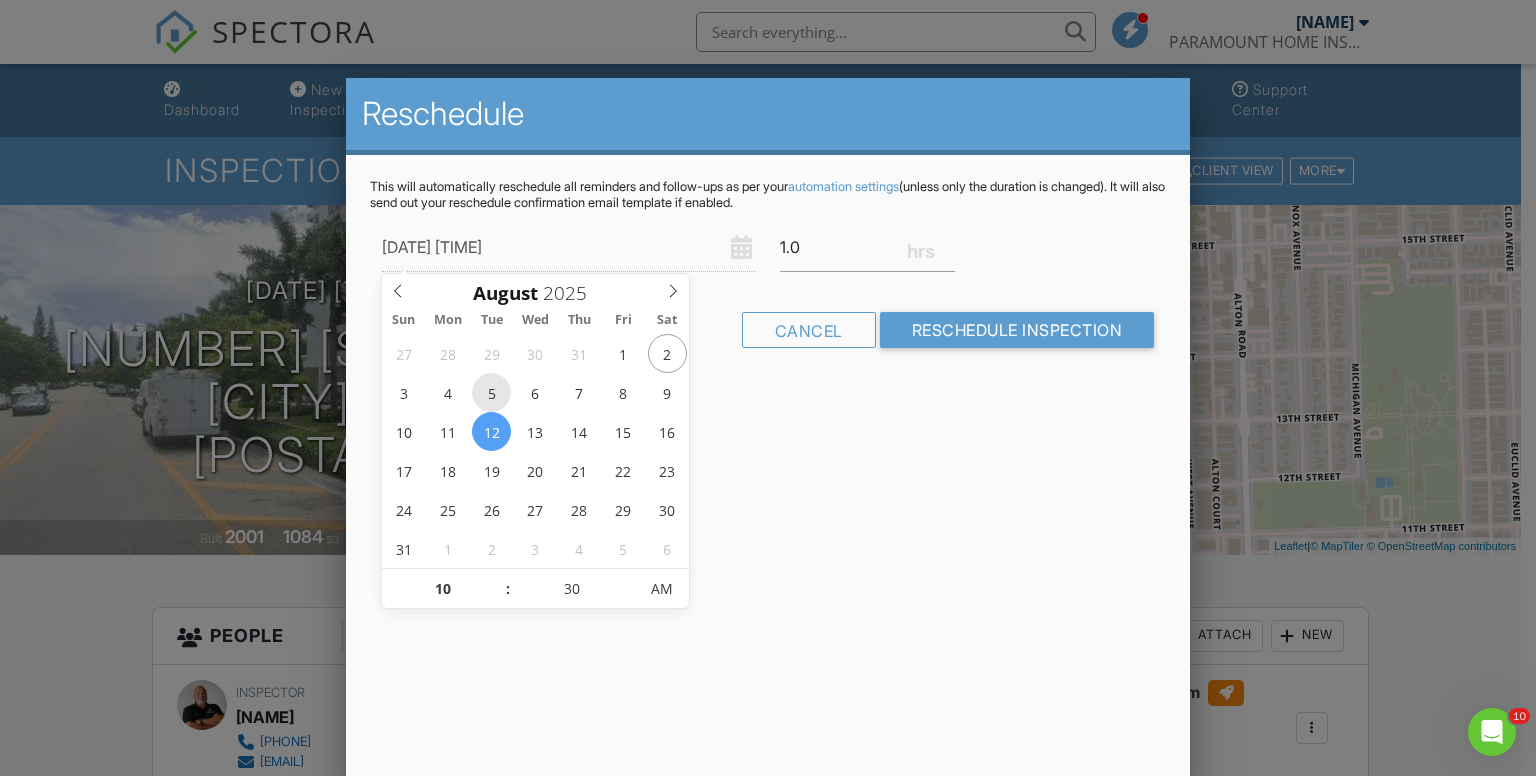 type on "08/05/2025 10:30 AM" 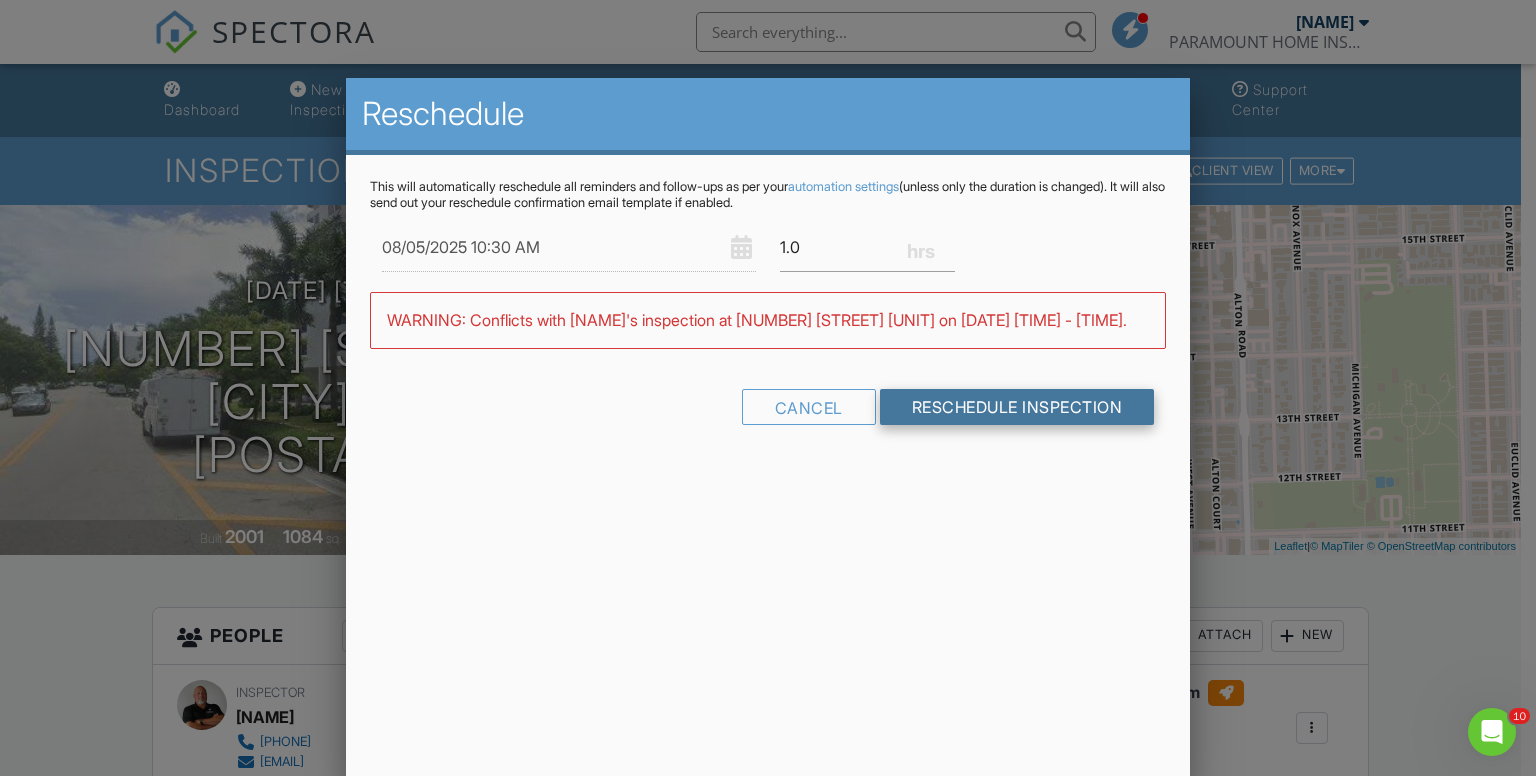 click on "Reschedule Inspection" at bounding box center (1017, 407) 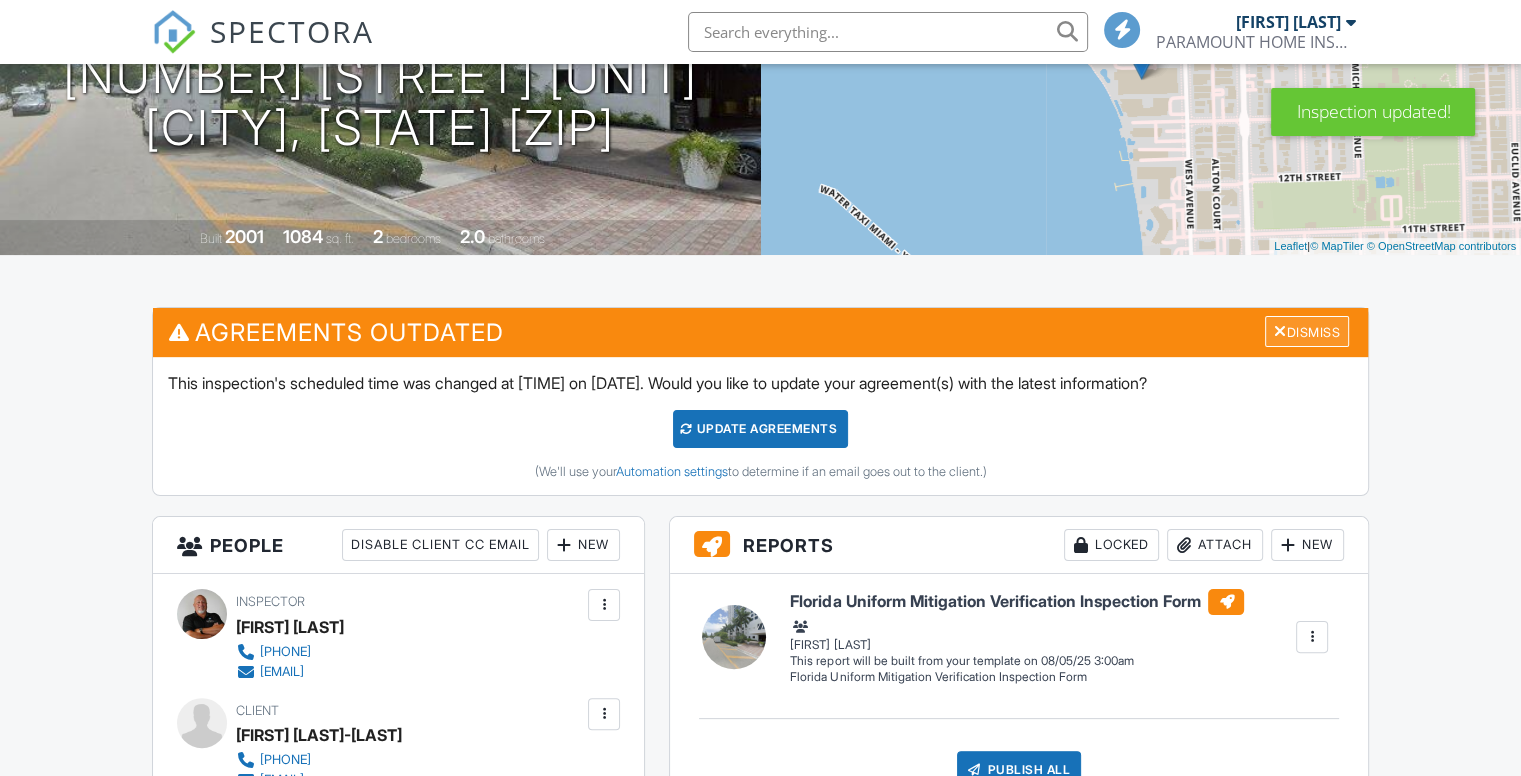 scroll, scrollTop: 300, scrollLeft: 0, axis: vertical 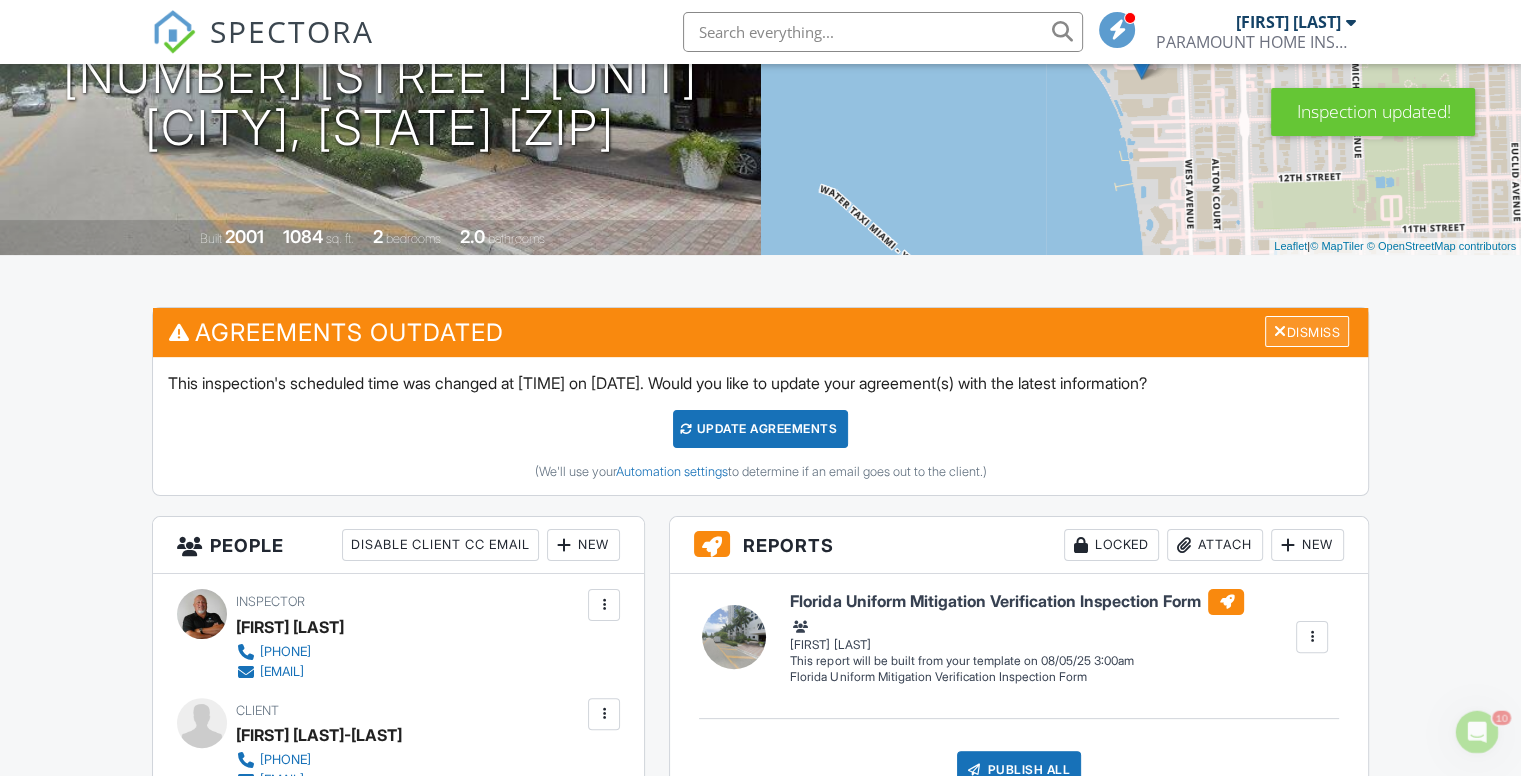 click on "Dismiss" at bounding box center (1307, 331) 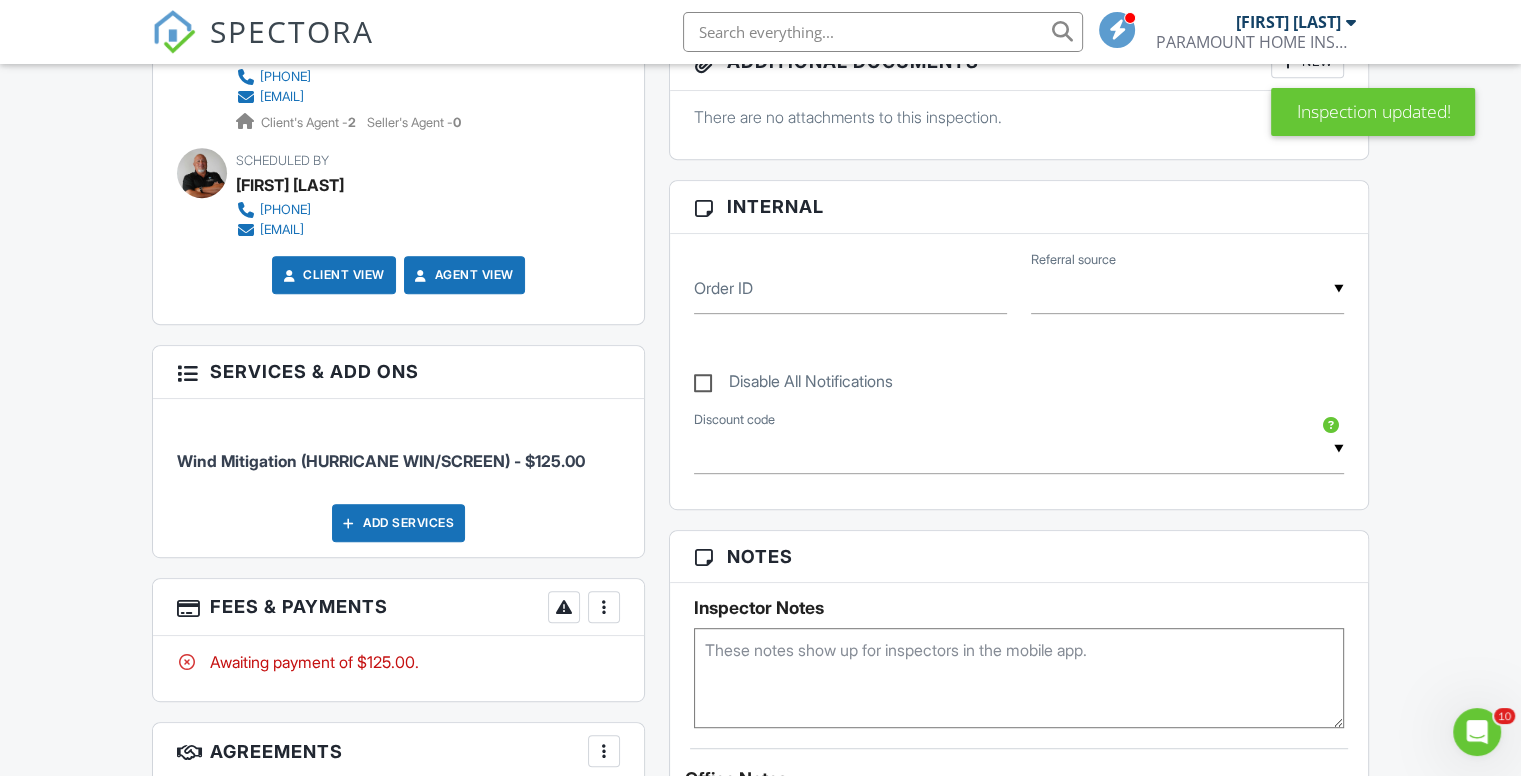 scroll, scrollTop: 900, scrollLeft: 0, axis: vertical 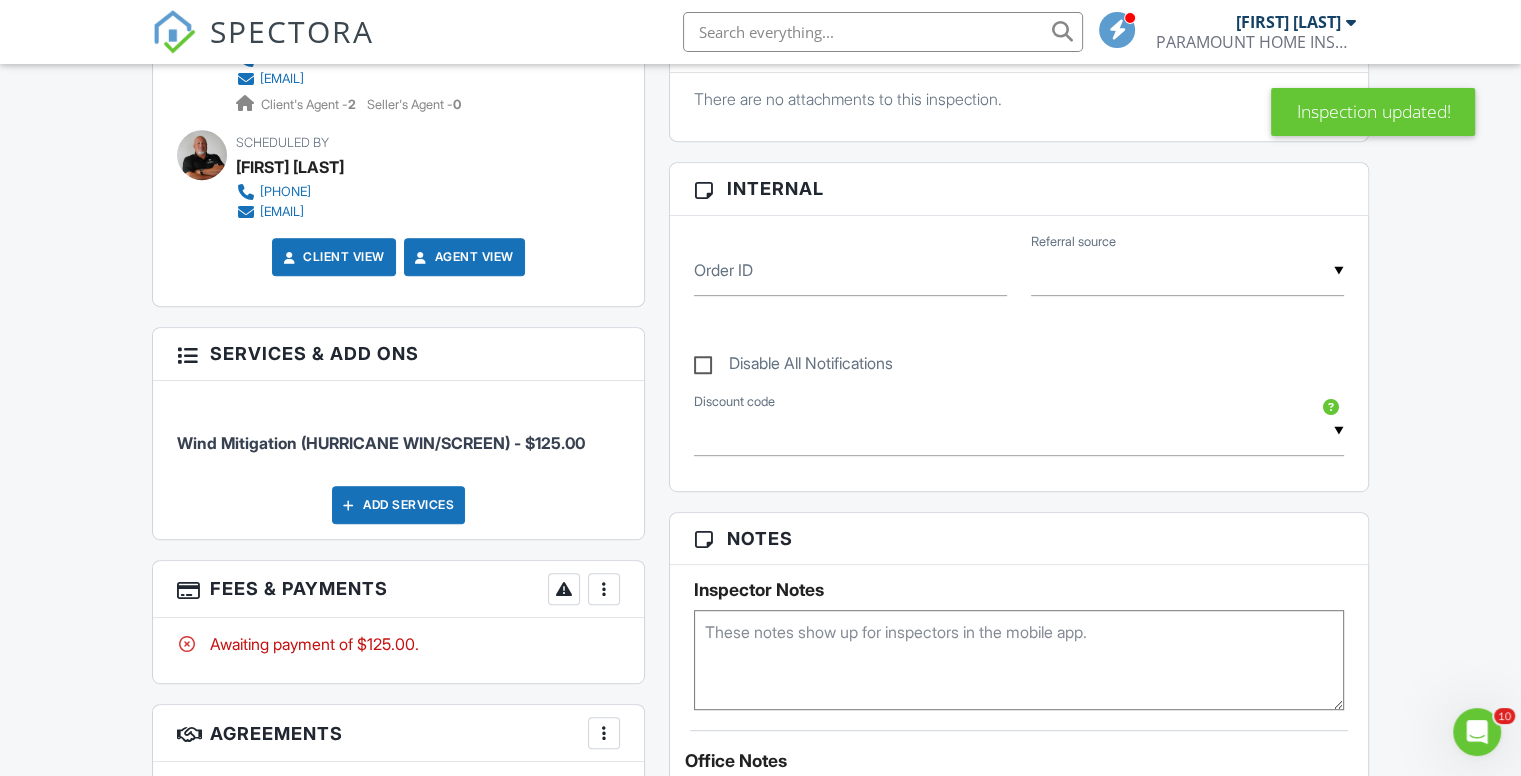 click at bounding box center (604, 589) 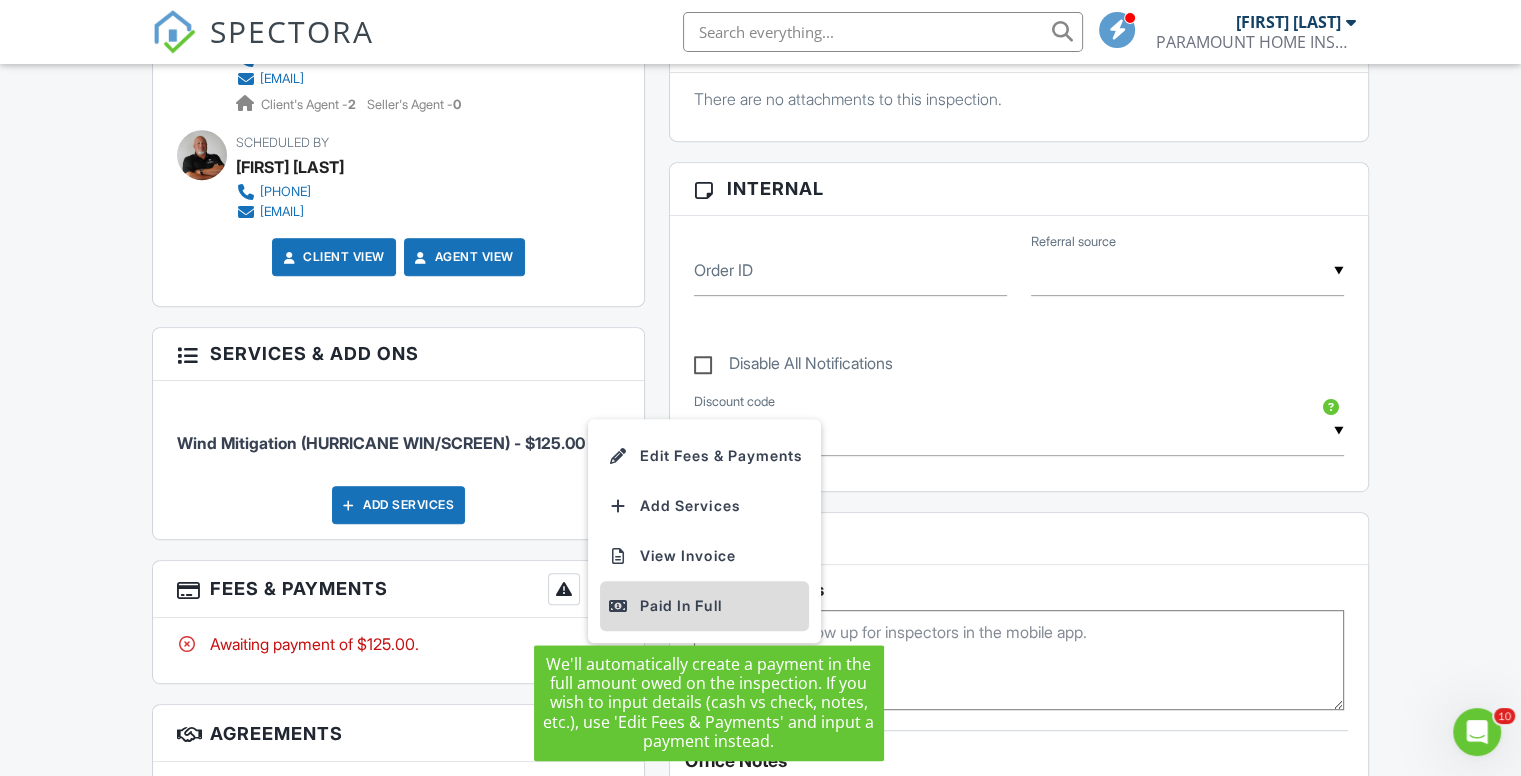 click on "Paid In Full" at bounding box center [704, 606] 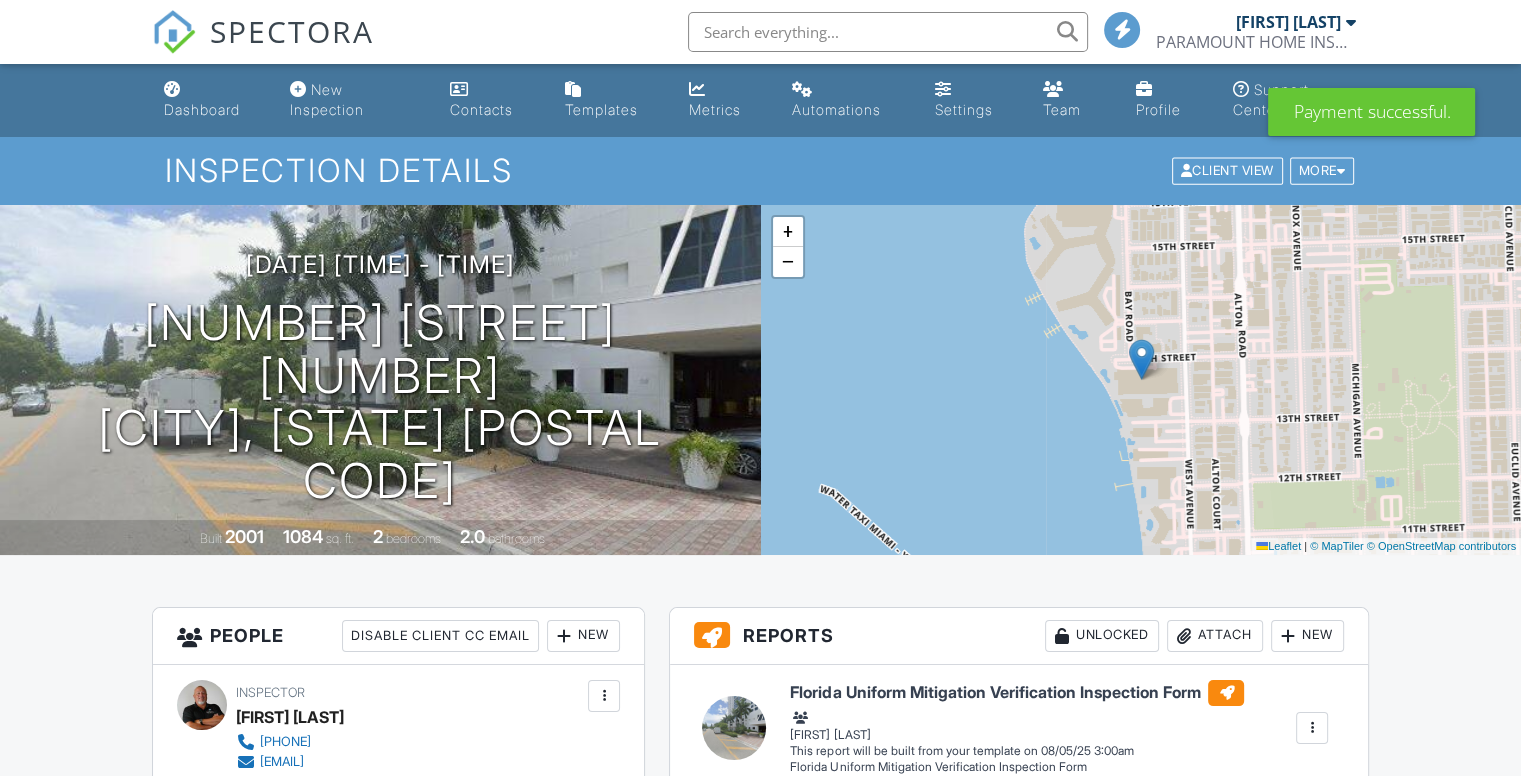 scroll, scrollTop: 1088, scrollLeft: 0, axis: vertical 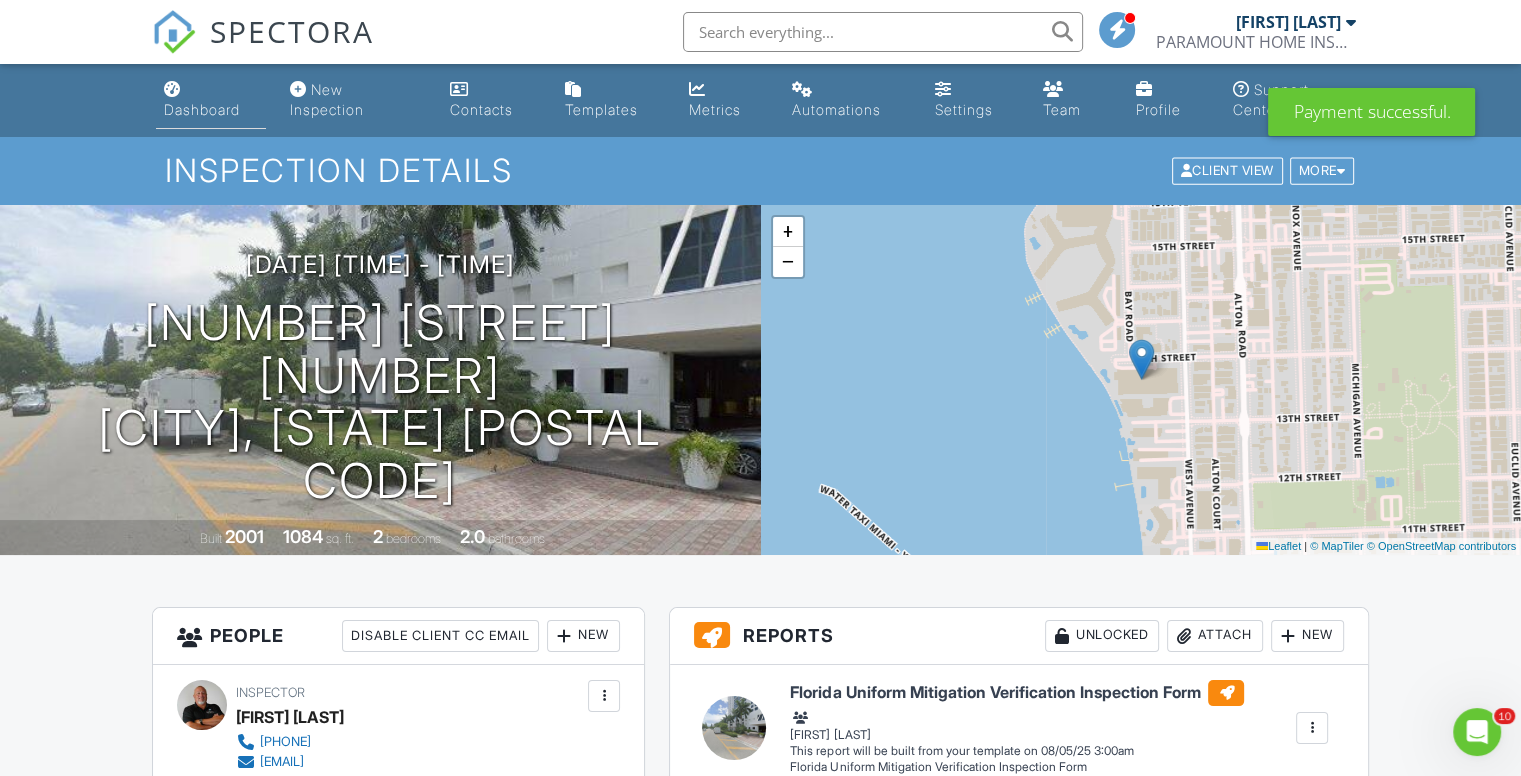click on "Dashboard" at bounding box center (211, 100) 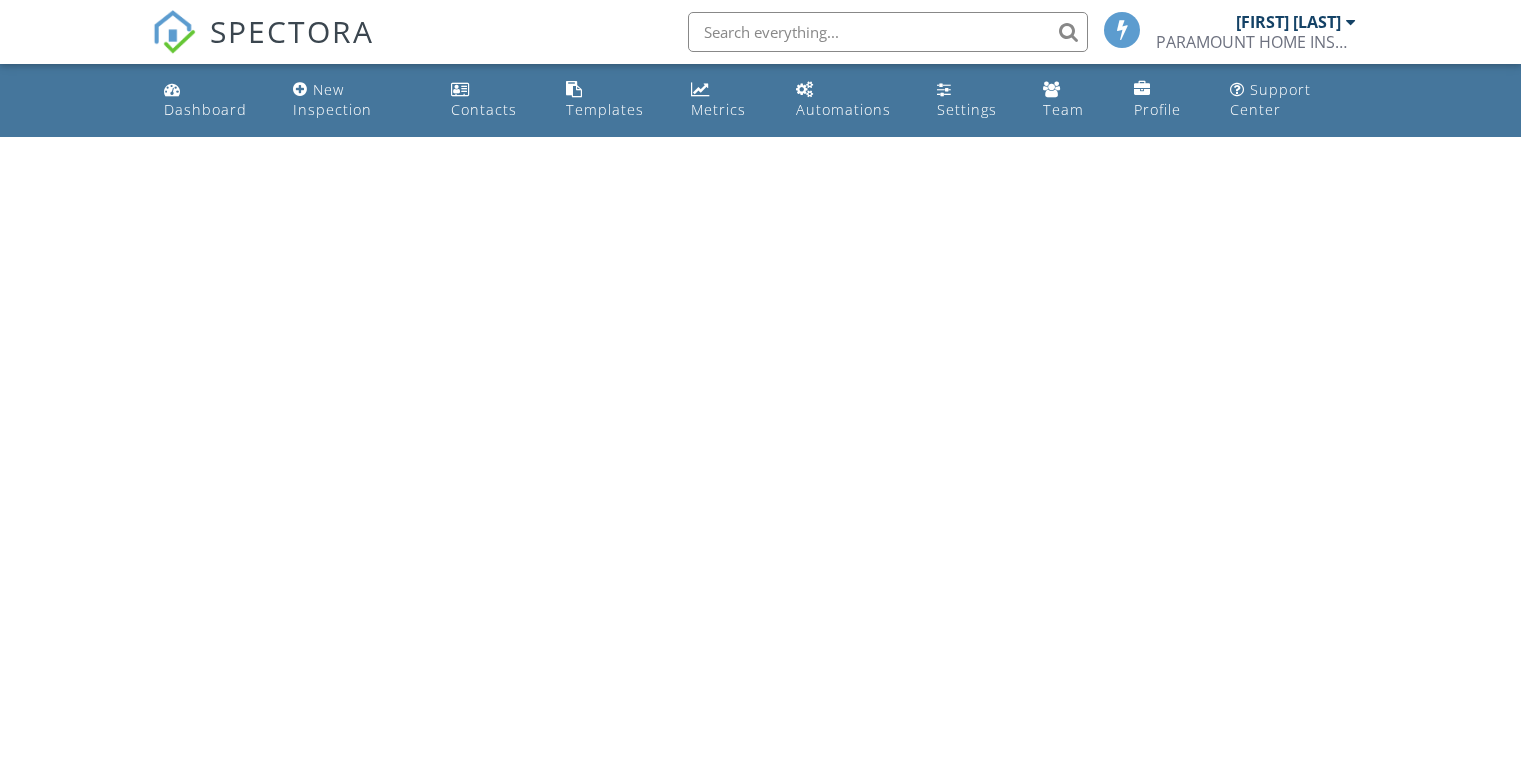 scroll, scrollTop: 0, scrollLeft: 0, axis: both 